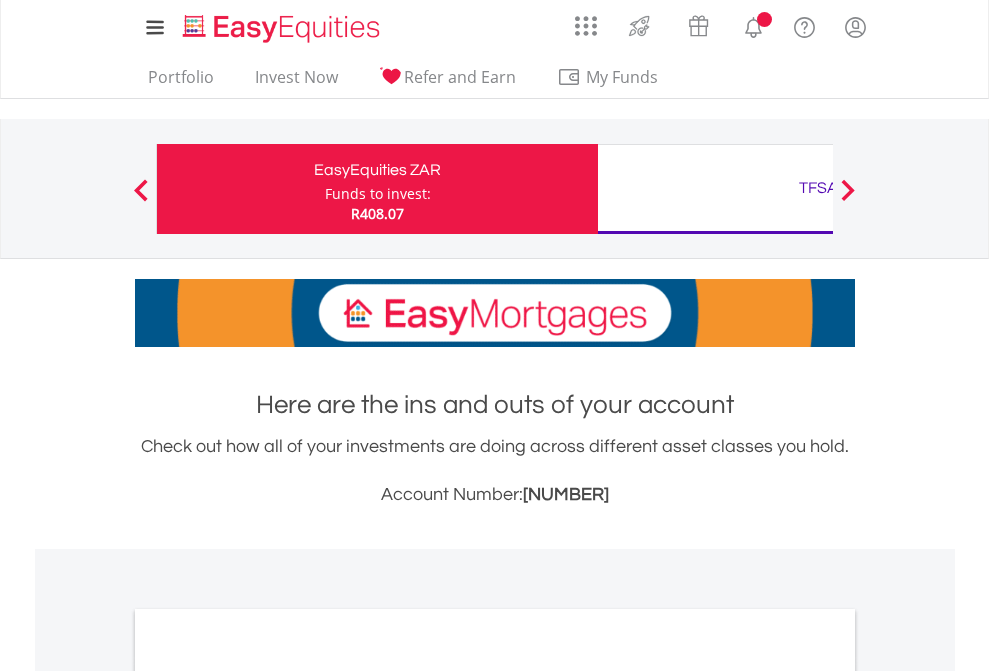 scroll, scrollTop: 0, scrollLeft: 0, axis: both 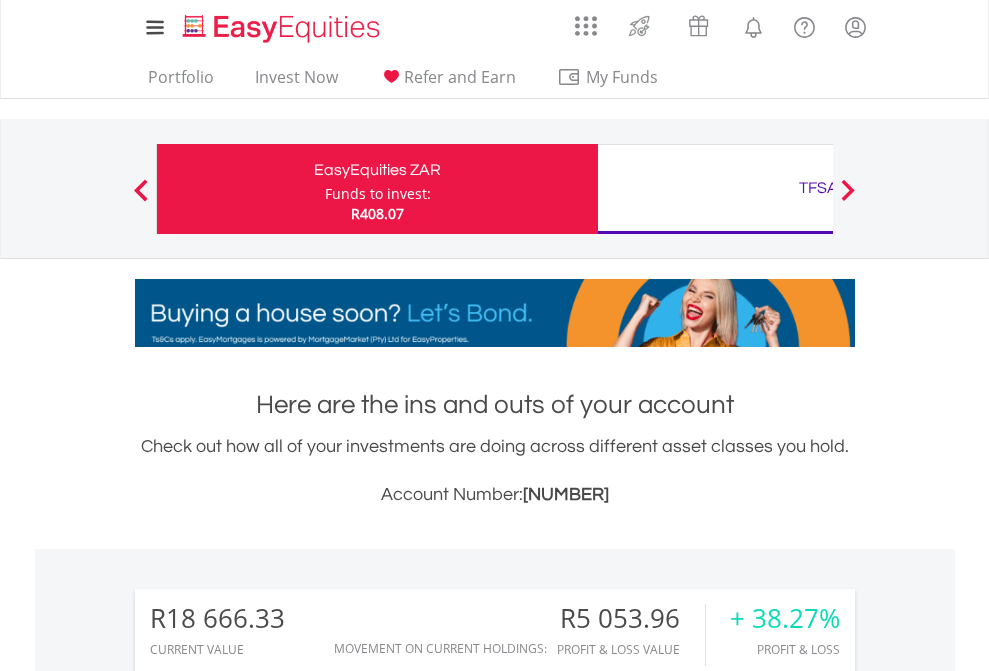 click on "Funds to invest:" at bounding box center [378, 194] 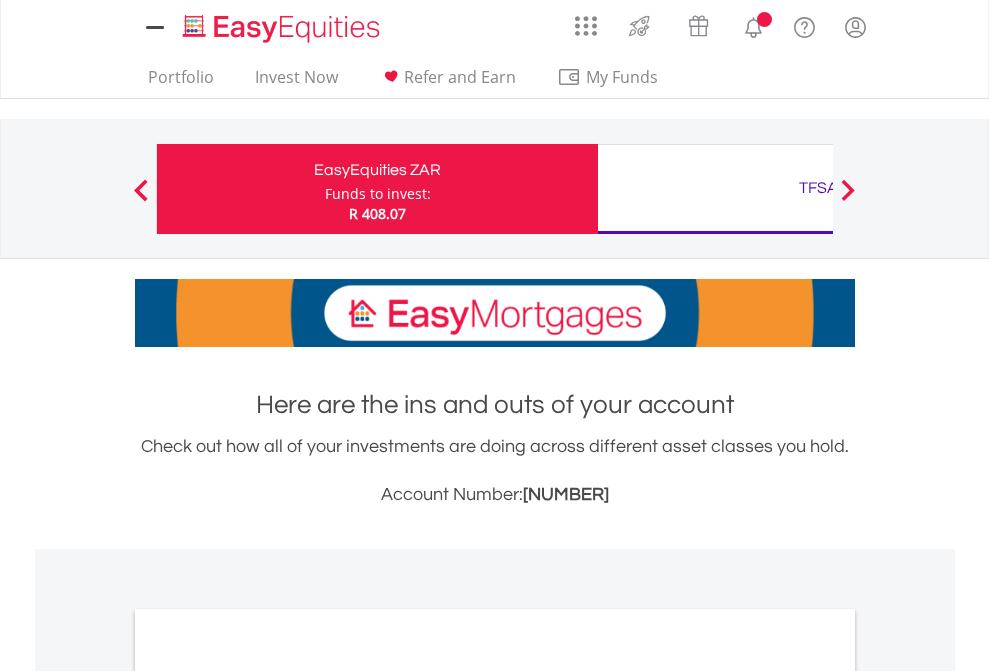 scroll, scrollTop: 0, scrollLeft: 0, axis: both 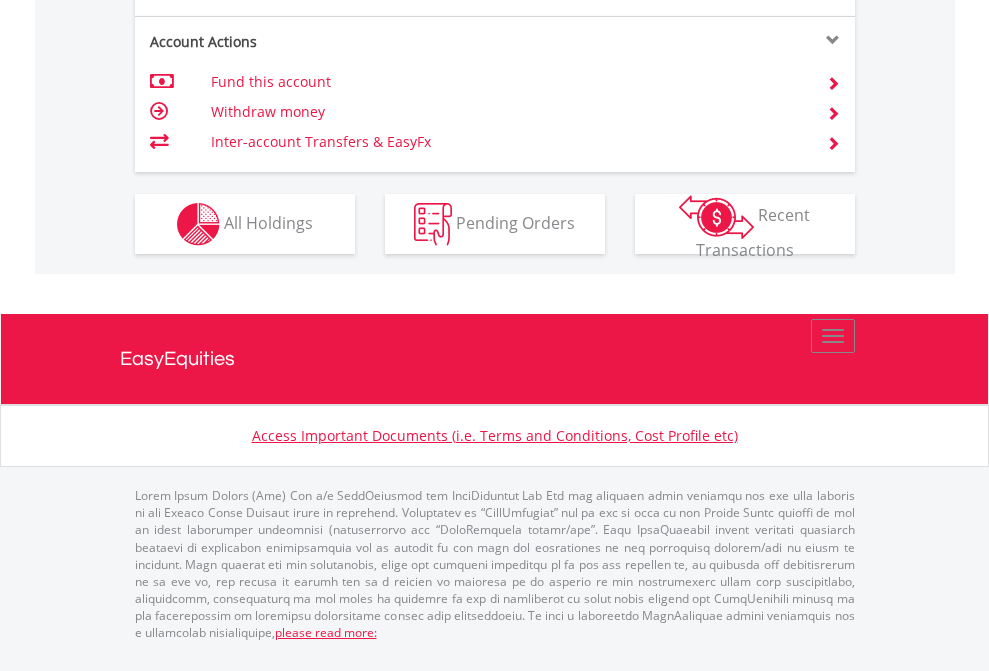 click on "Investment types" at bounding box center (706, -337) 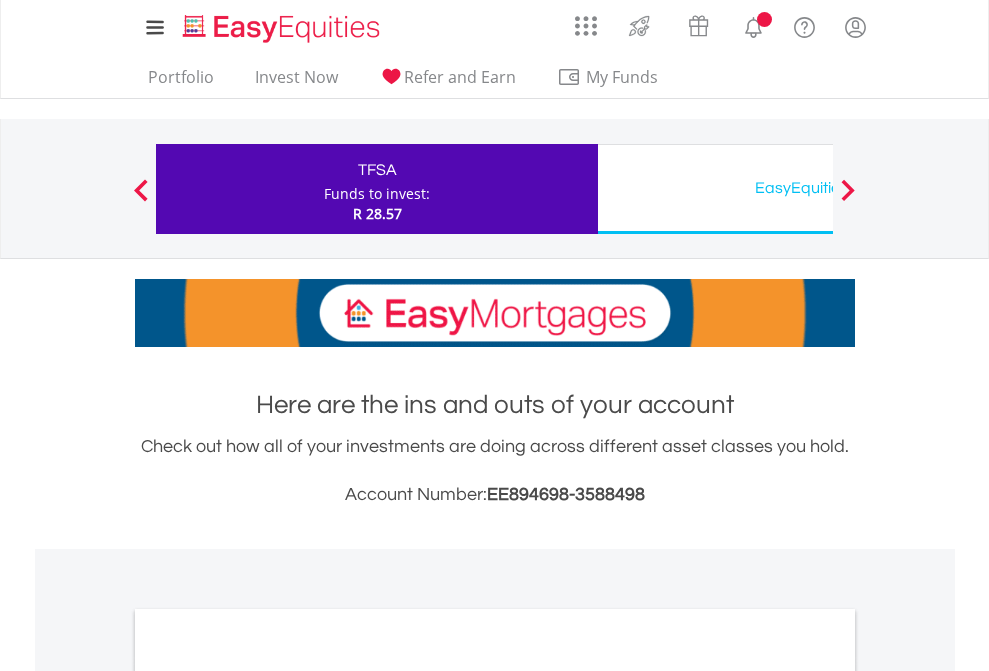 scroll, scrollTop: 0, scrollLeft: 0, axis: both 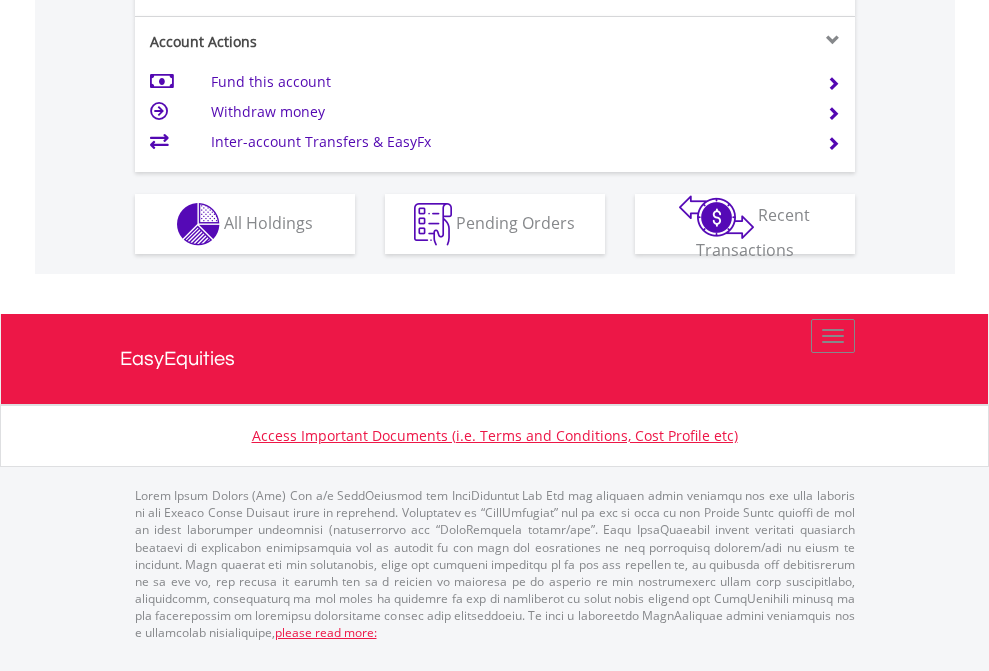 click on "Investment types" at bounding box center [706, -337] 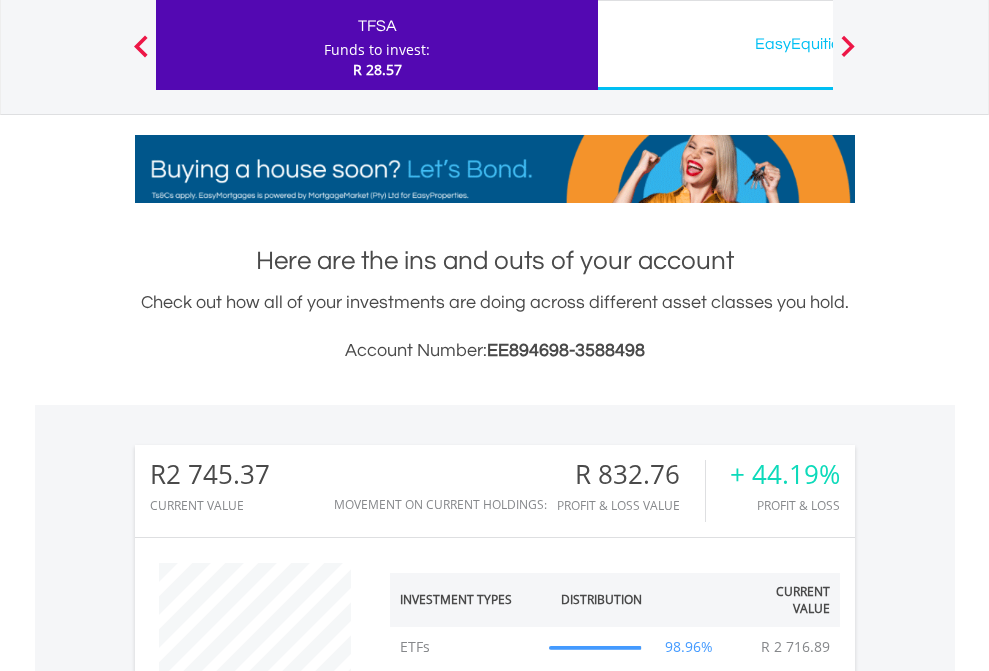 click on "EasyEquities USD" at bounding box center [818, 44] 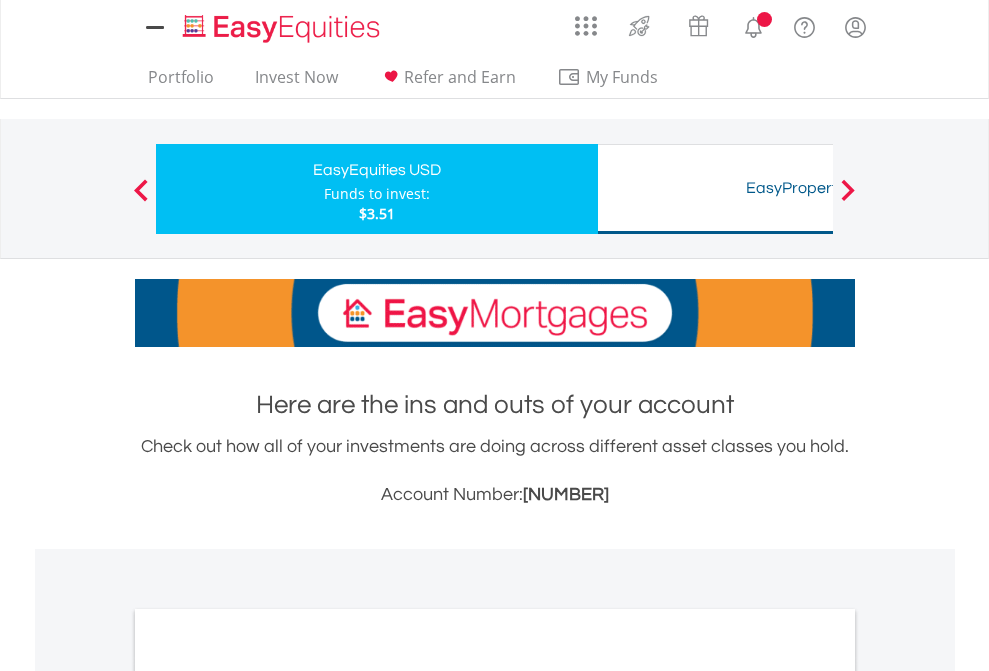 scroll, scrollTop: 0, scrollLeft: 0, axis: both 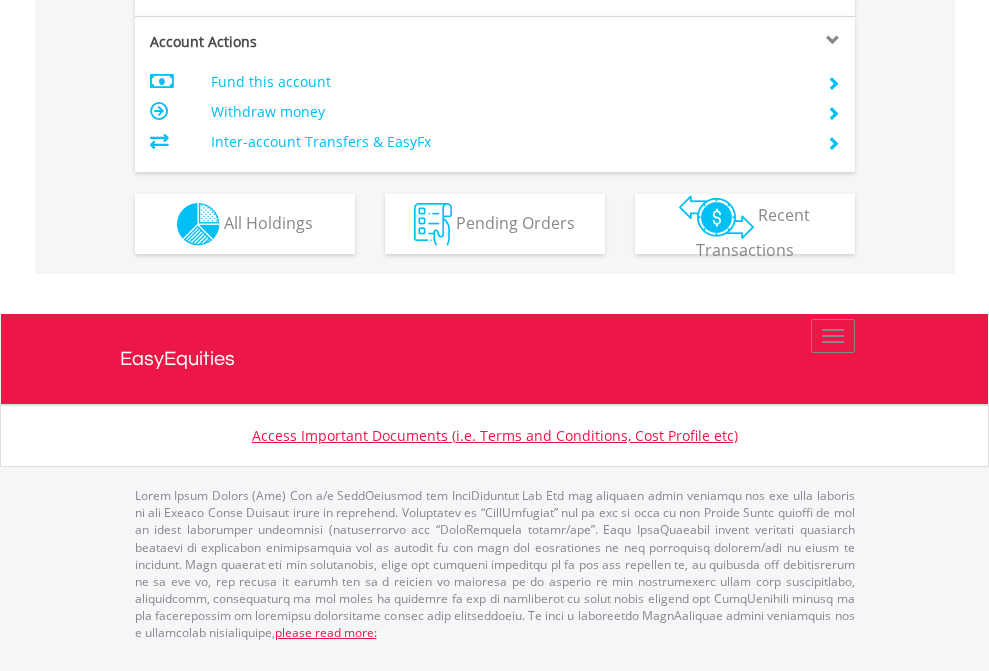 click on "Investment types" at bounding box center [706, -337] 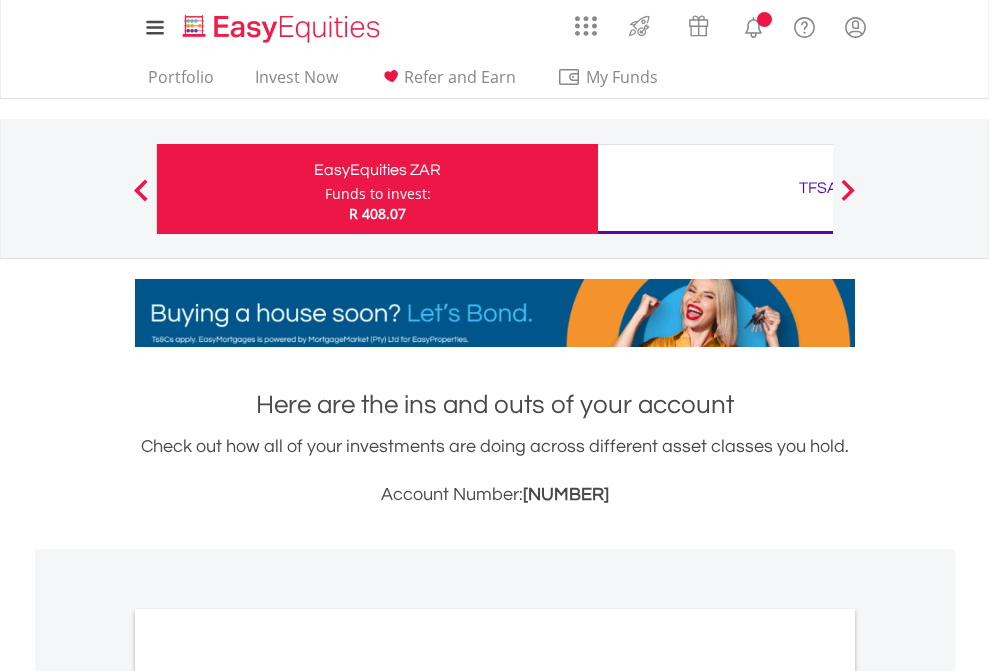 scroll, scrollTop: 0, scrollLeft: 0, axis: both 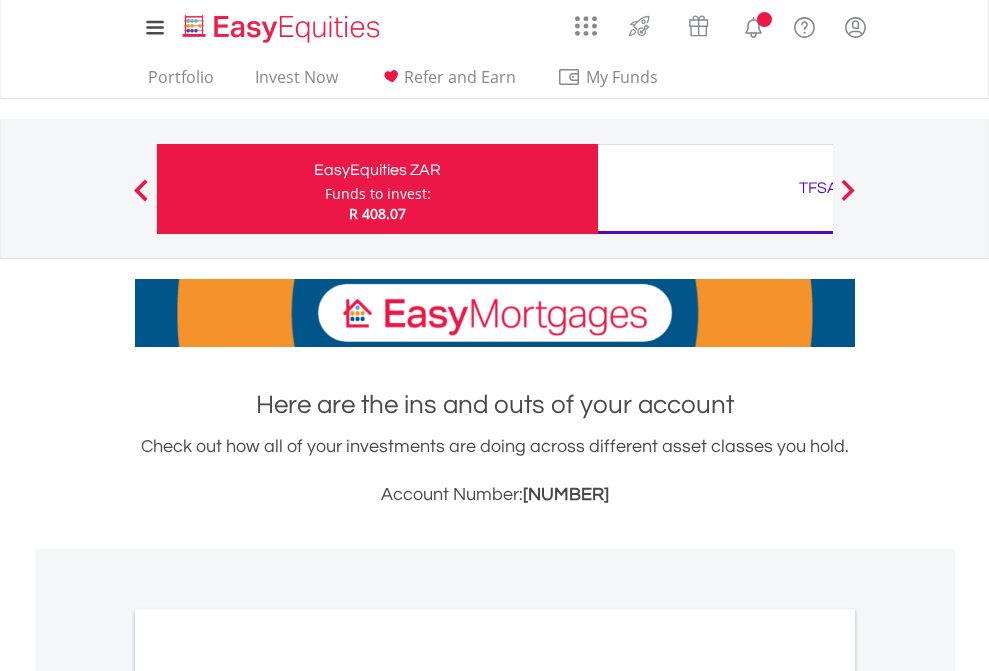 click on "All Holdings" at bounding box center [268, 1096] 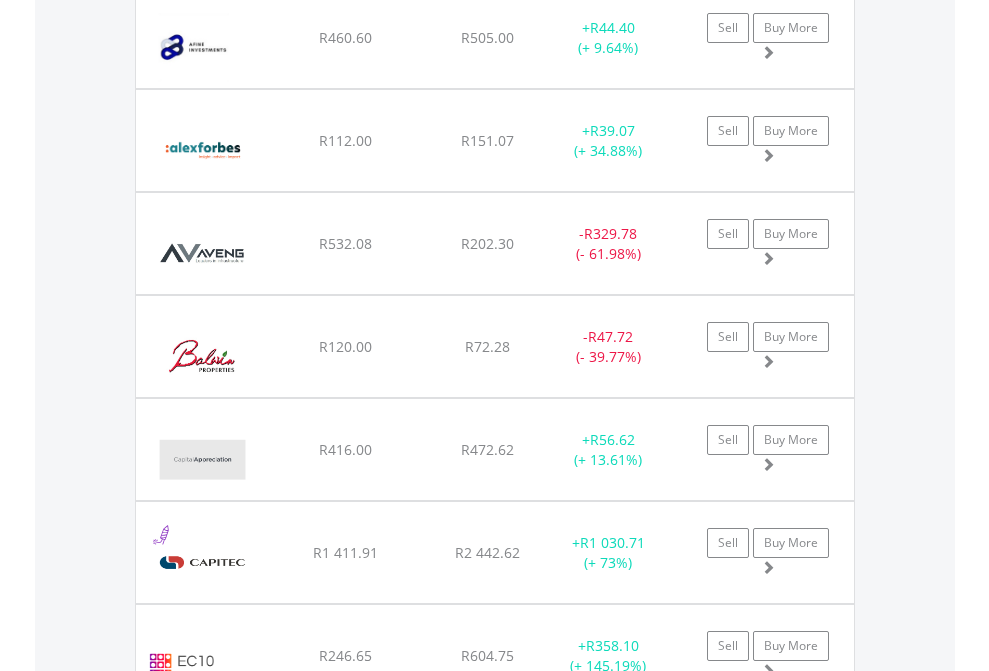 scroll, scrollTop: 2385, scrollLeft: 0, axis: vertical 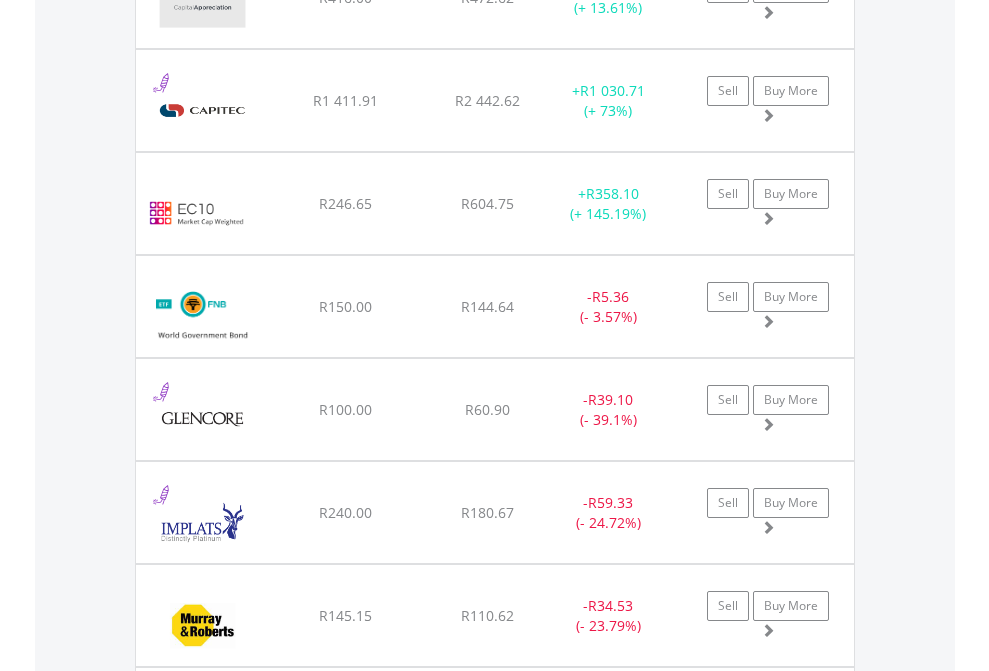click on "TFSA" at bounding box center (818, -2197) 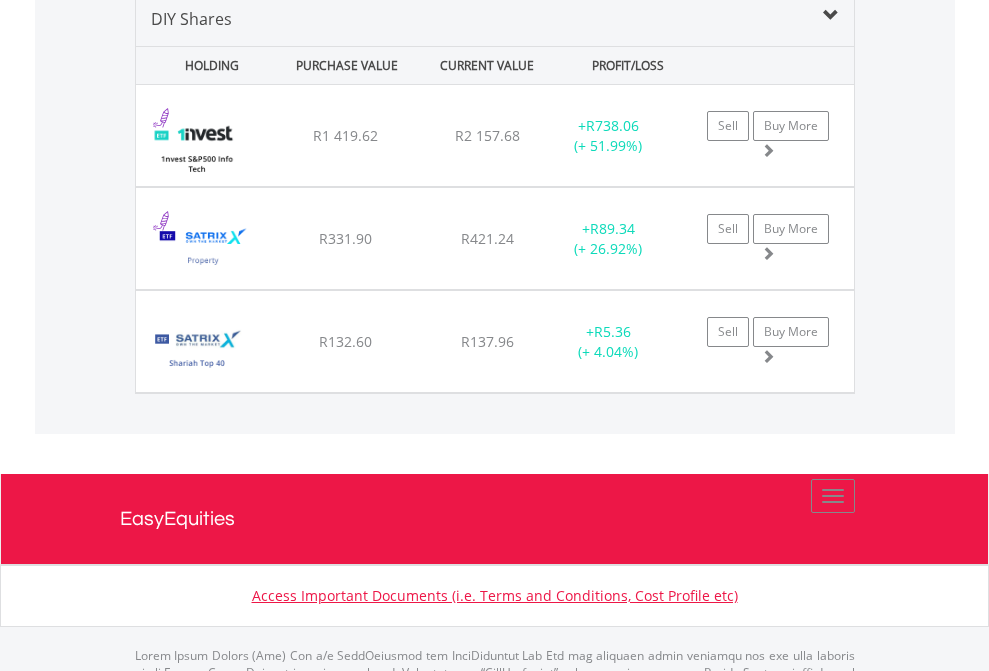 scroll, scrollTop: 1933, scrollLeft: 0, axis: vertical 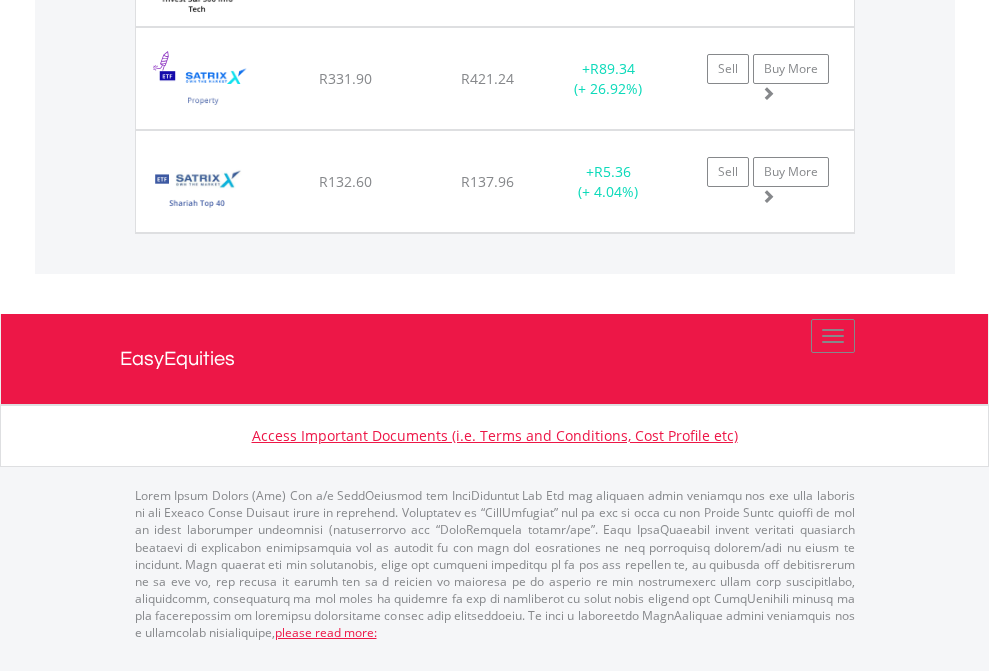 click on "EasyEquities USD" at bounding box center [818, -1174] 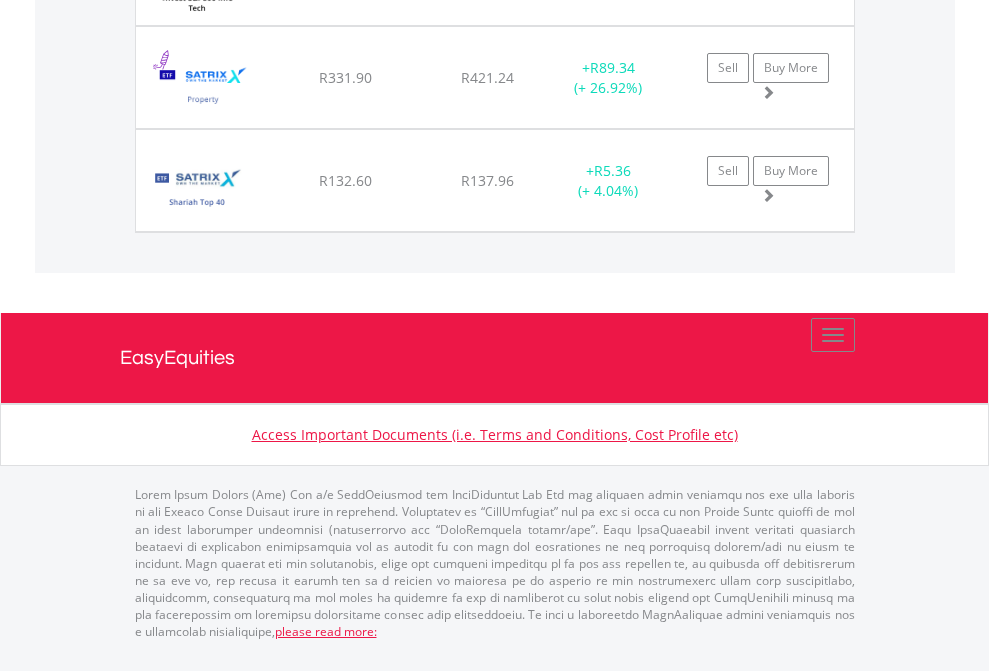 scroll, scrollTop: 144, scrollLeft: 0, axis: vertical 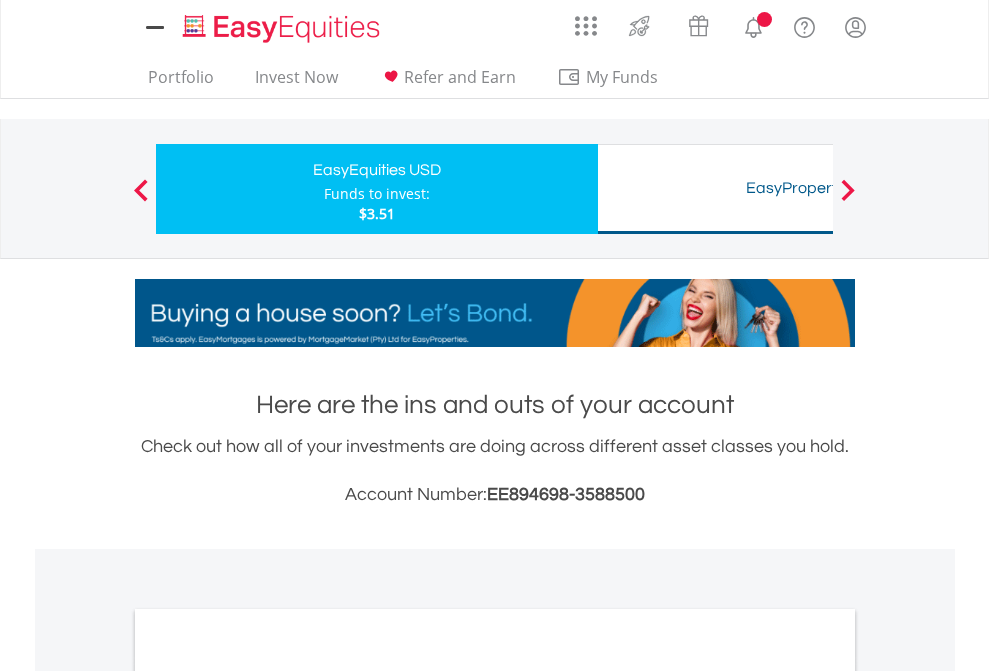 click on "All Holdings" at bounding box center [268, 1096] 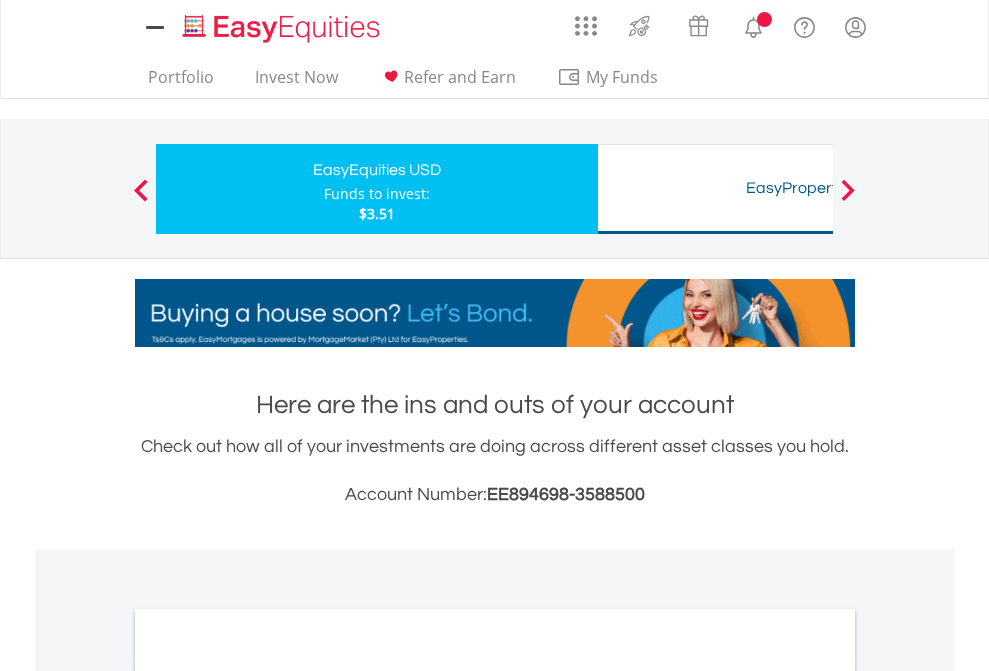 scroll, scrollTop: 1202, scrollLeft: 0, axis: vertical 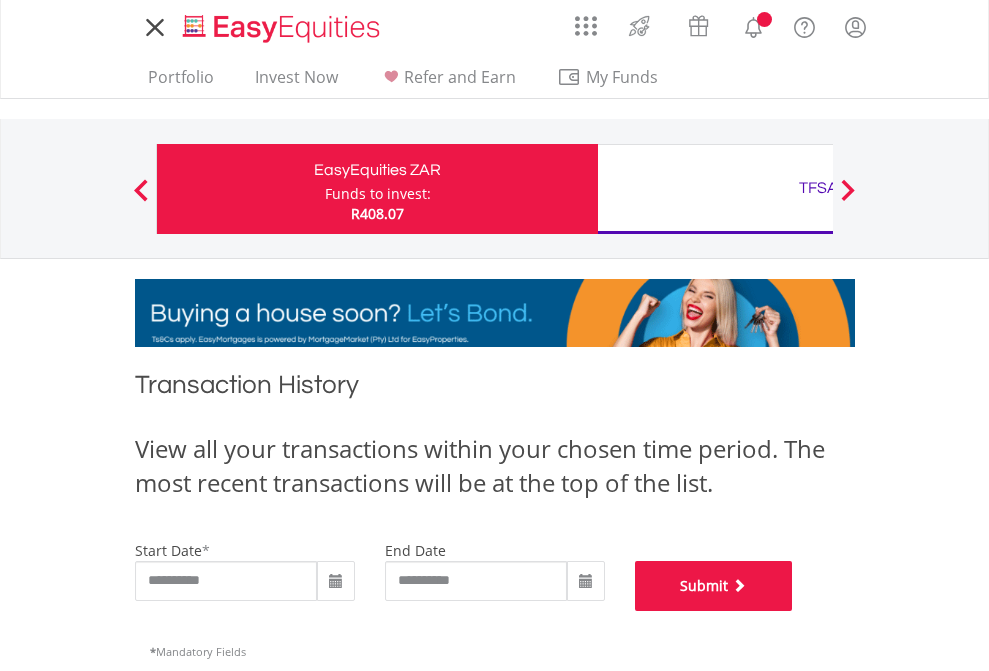 click on "Submit" at bounding box center [714, 586] 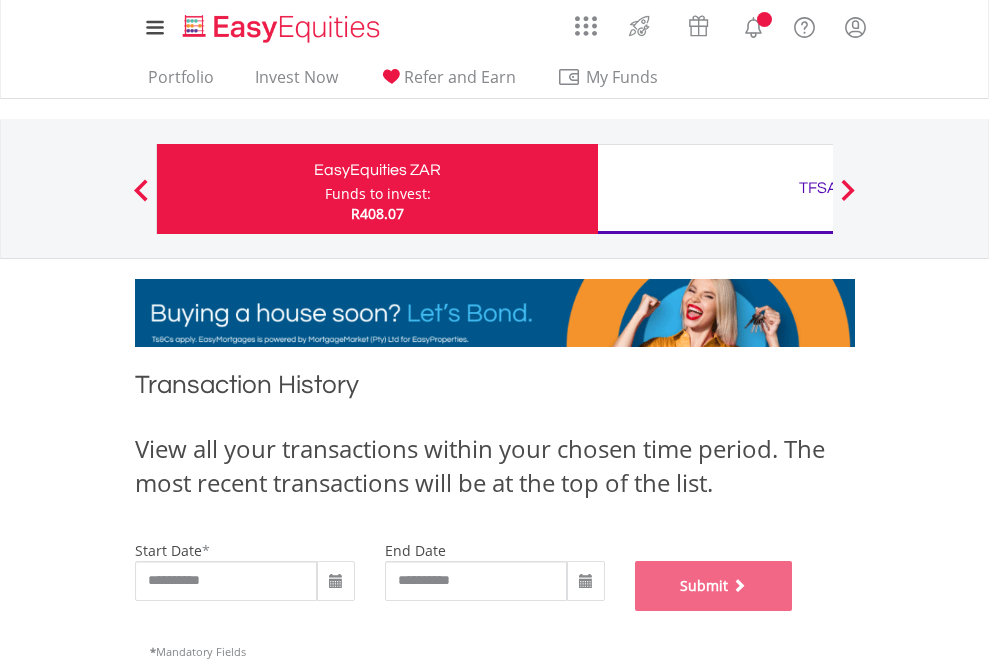 scroll, scrollTop: 811, scrollLeft: 0, axis: vertical 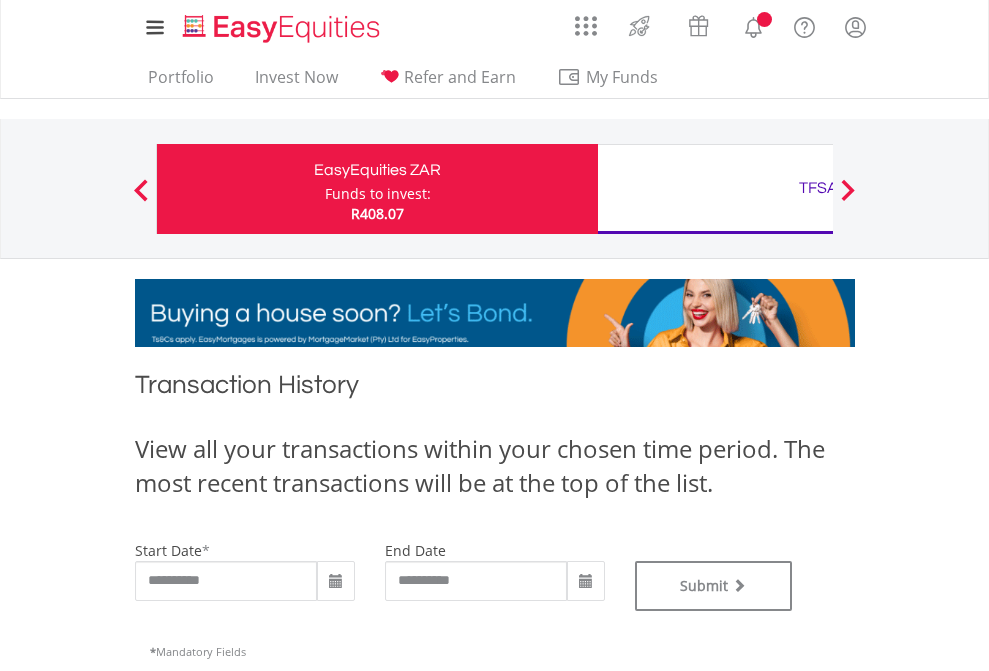 click on "TFSA" at bounding box center [818, 188] 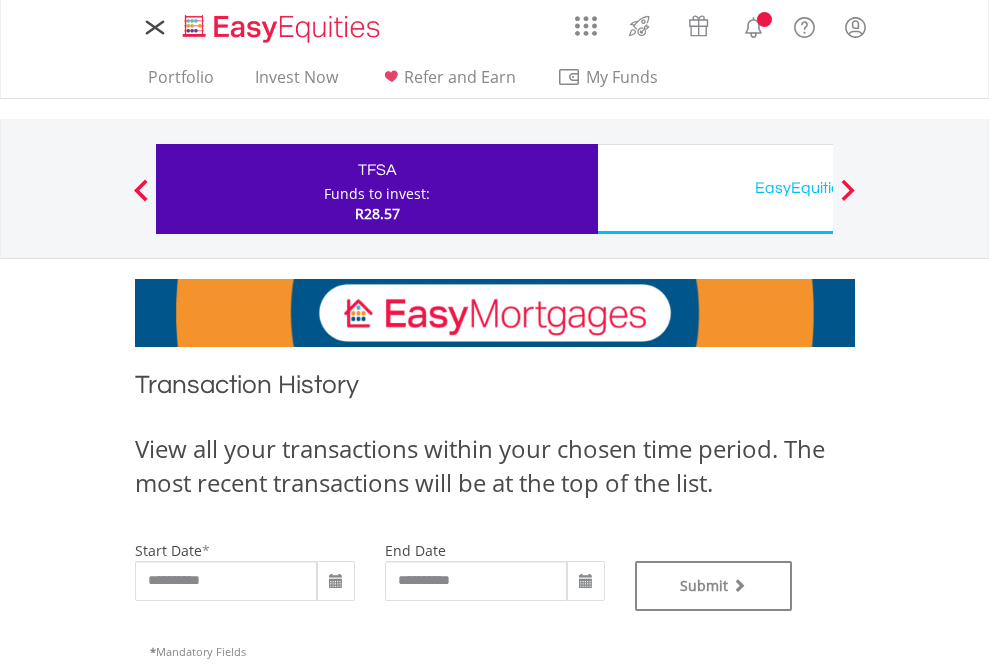 scroll, scrollTop: 0, scrollLeft: 0, axis: both 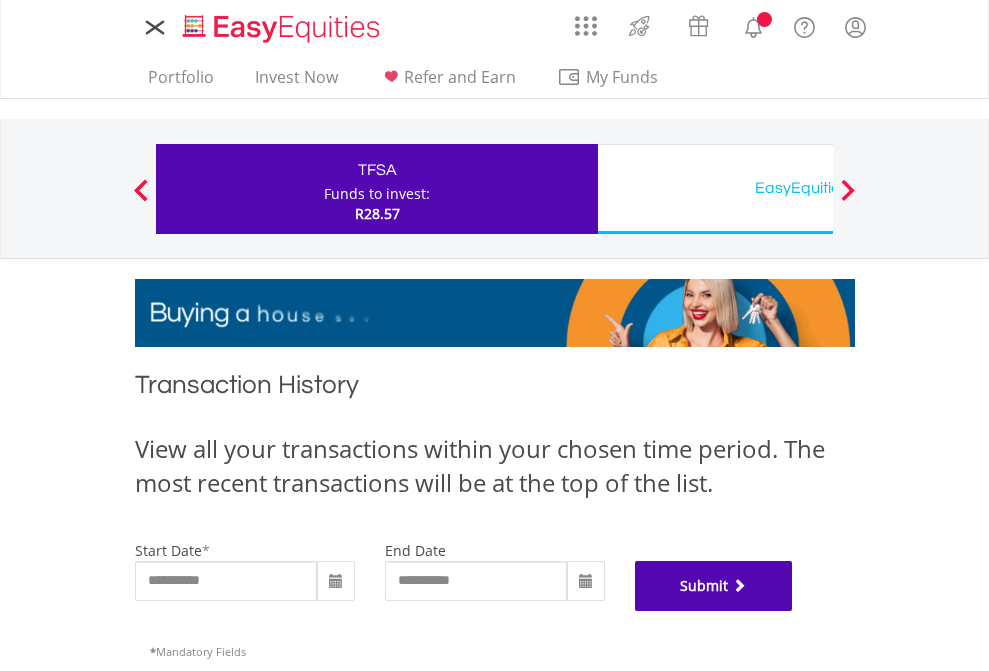 click on "Submit" at bounding box center [714, 586] 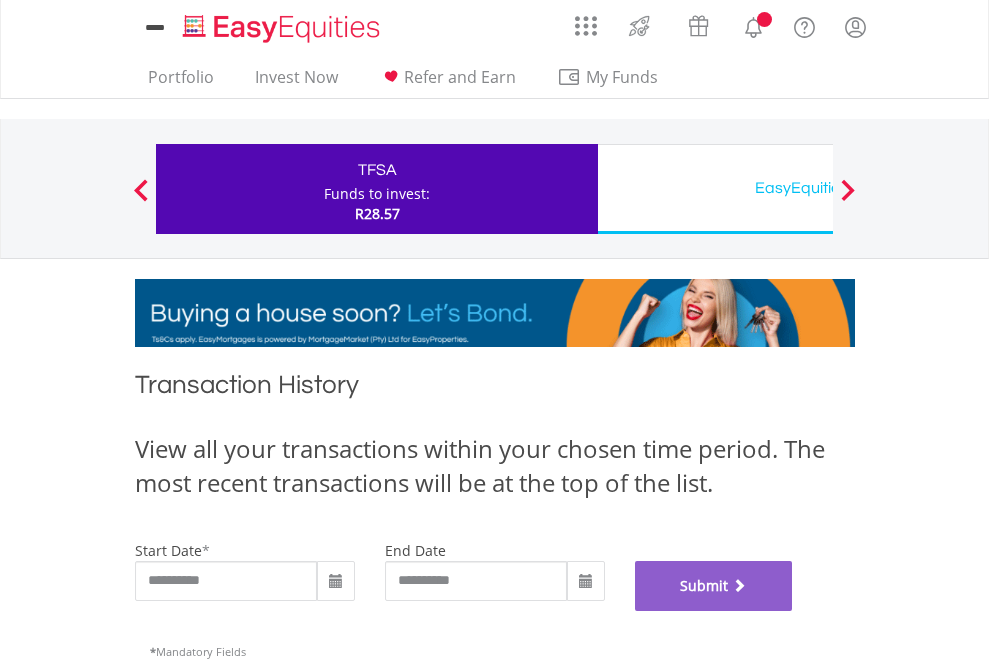 scroll, scrollTop: 811, scrollLeft: 0, axis: vertical 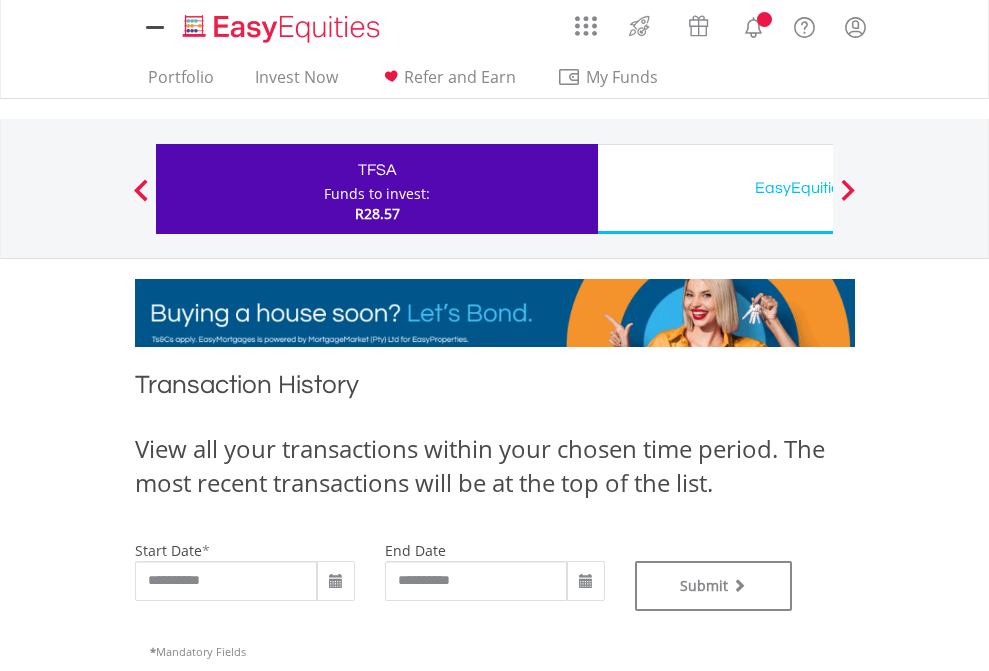 click on "EasyEquities USD" at bounding box center [818, 188] 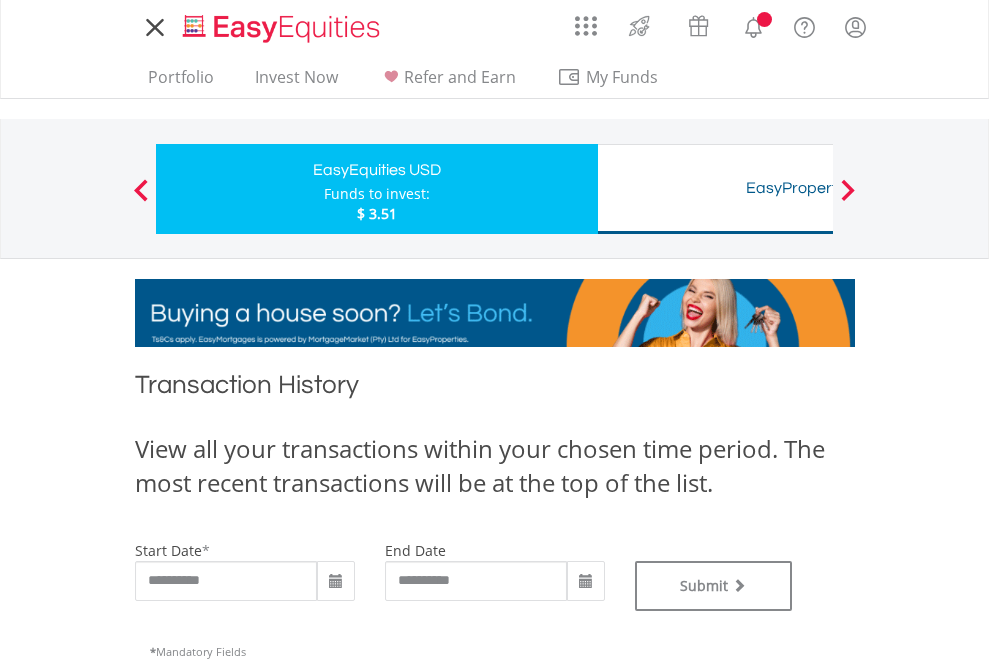 scroll, scrollTop: 0, scrollLeft: 0, axis: both 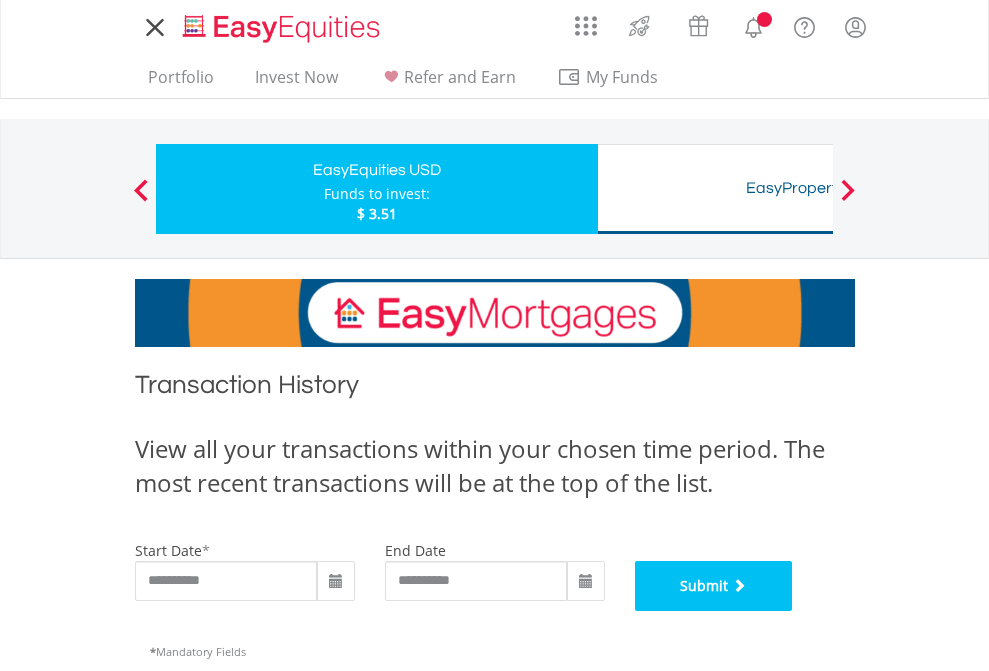 click on "Submit" at bounding box center (714, 586) 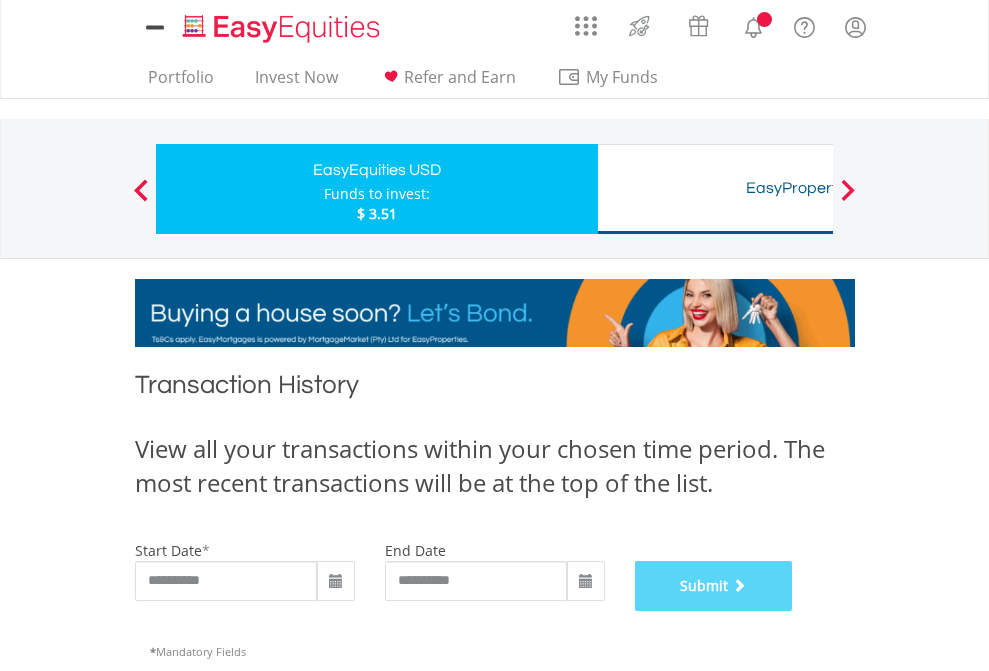 scroll, scrollTop: 811, scrollLeft: 0, axis: vertical 